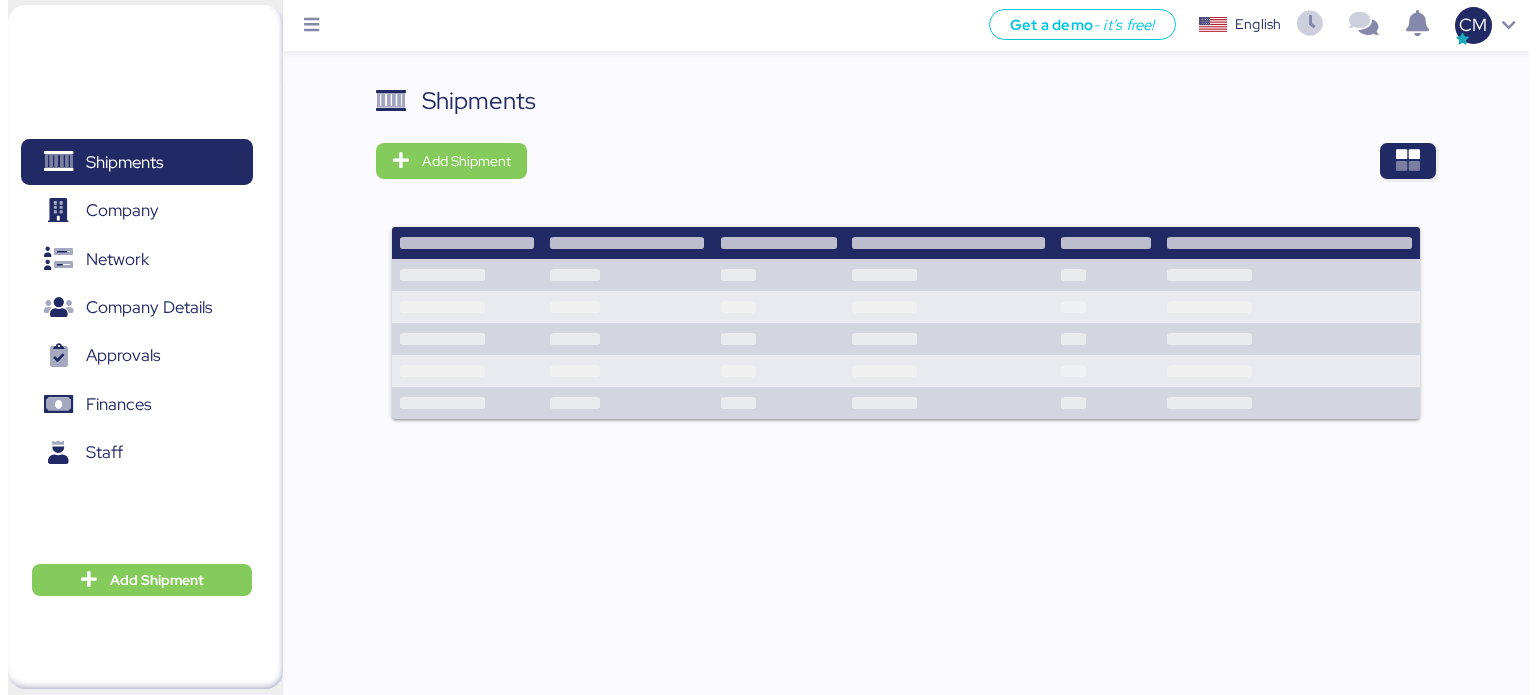 scroll, scrollTop: 0, scrollLeft: 0, axis: both 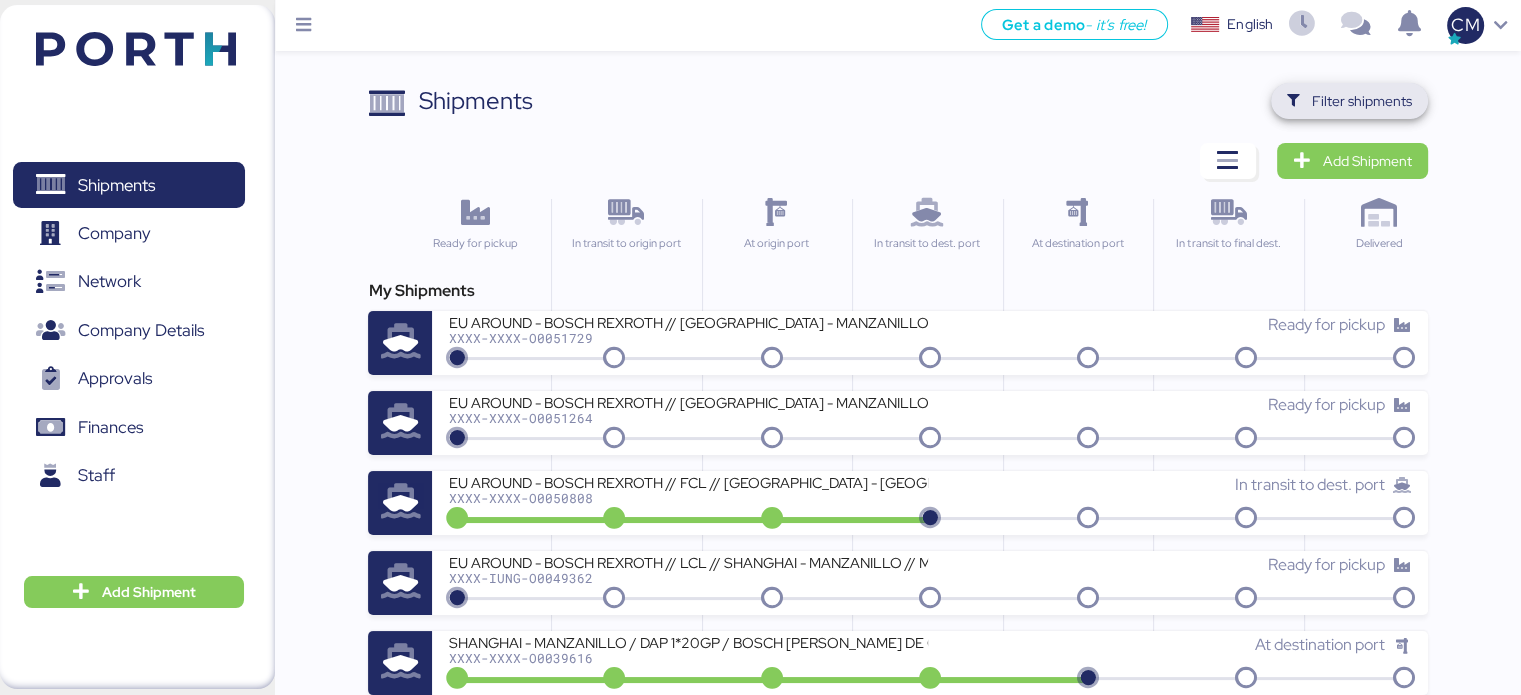 click on "Filter shipments" at bounding box center [1349, 101] 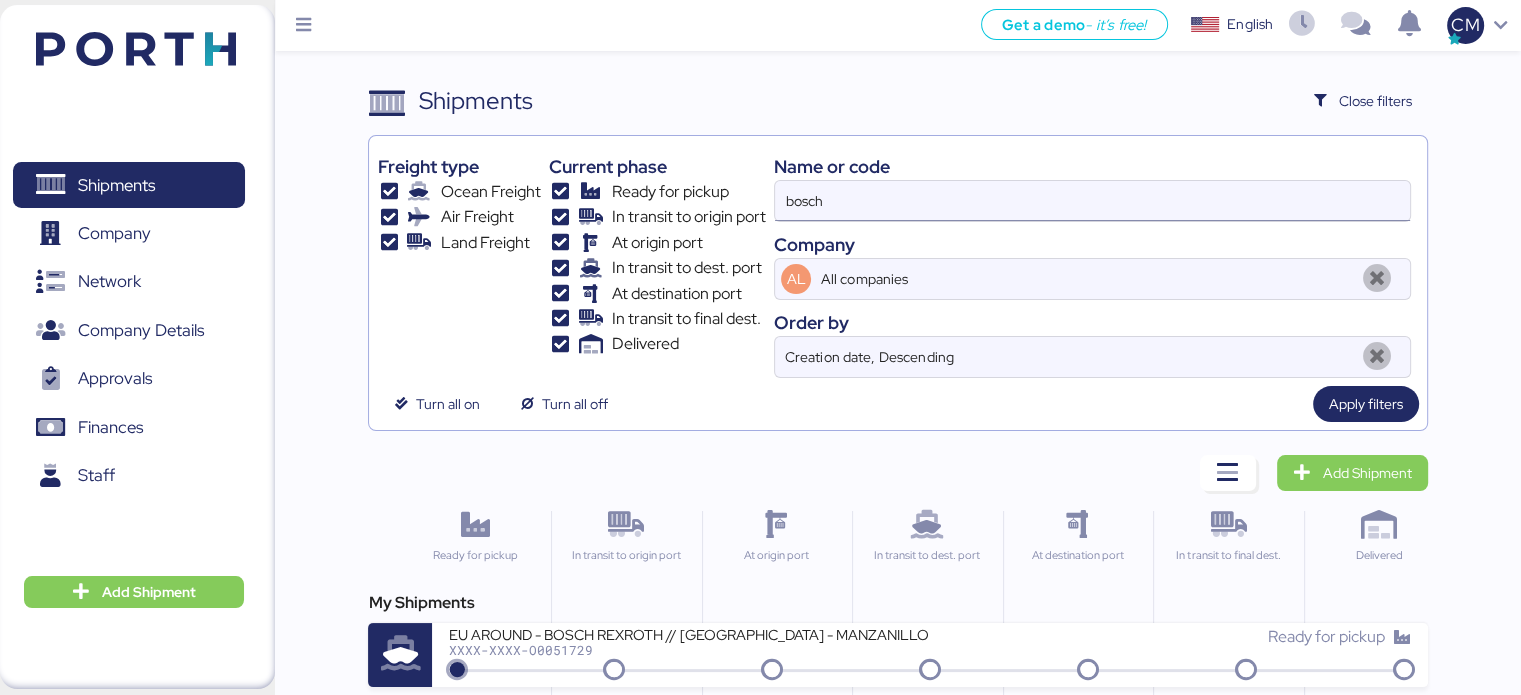 click on "bosch" at bounding box center (1092, 201) 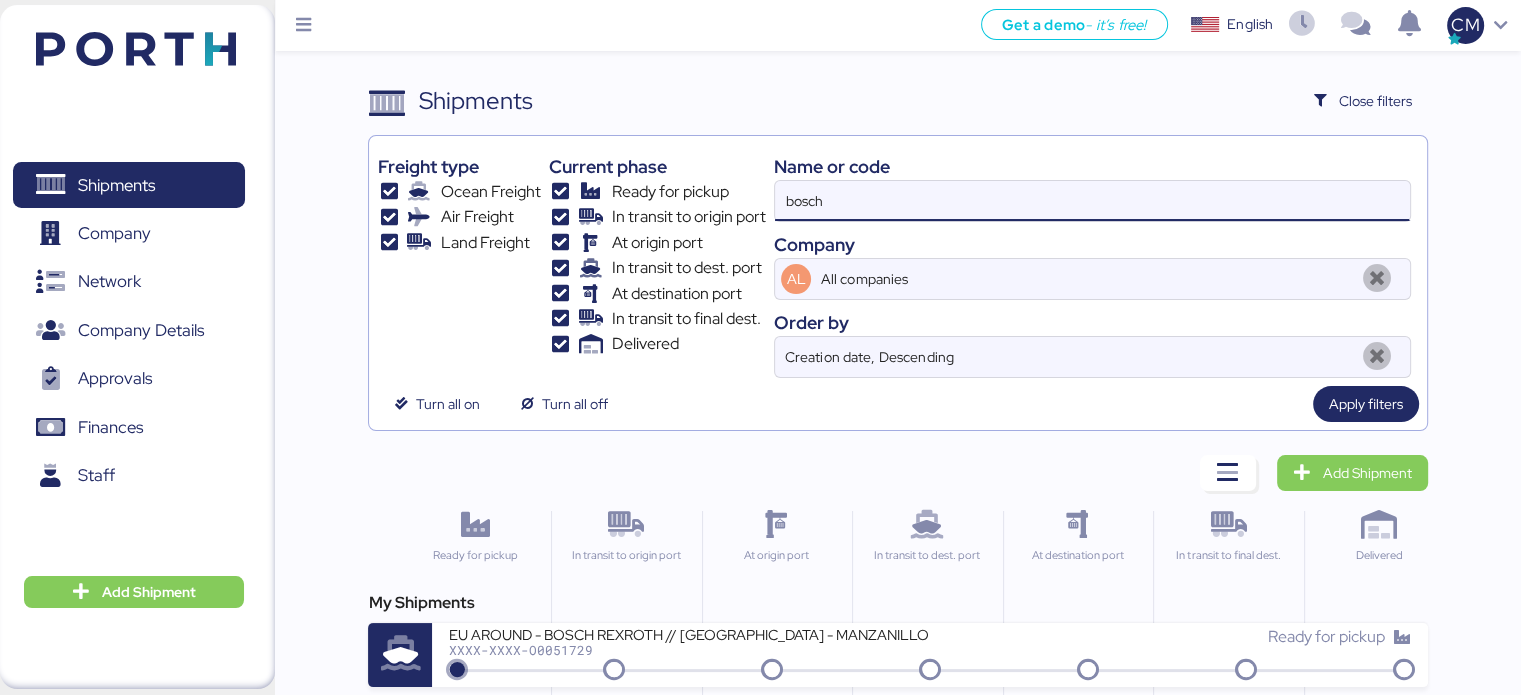 click on "bosch" at bounding box center [1092, 201] 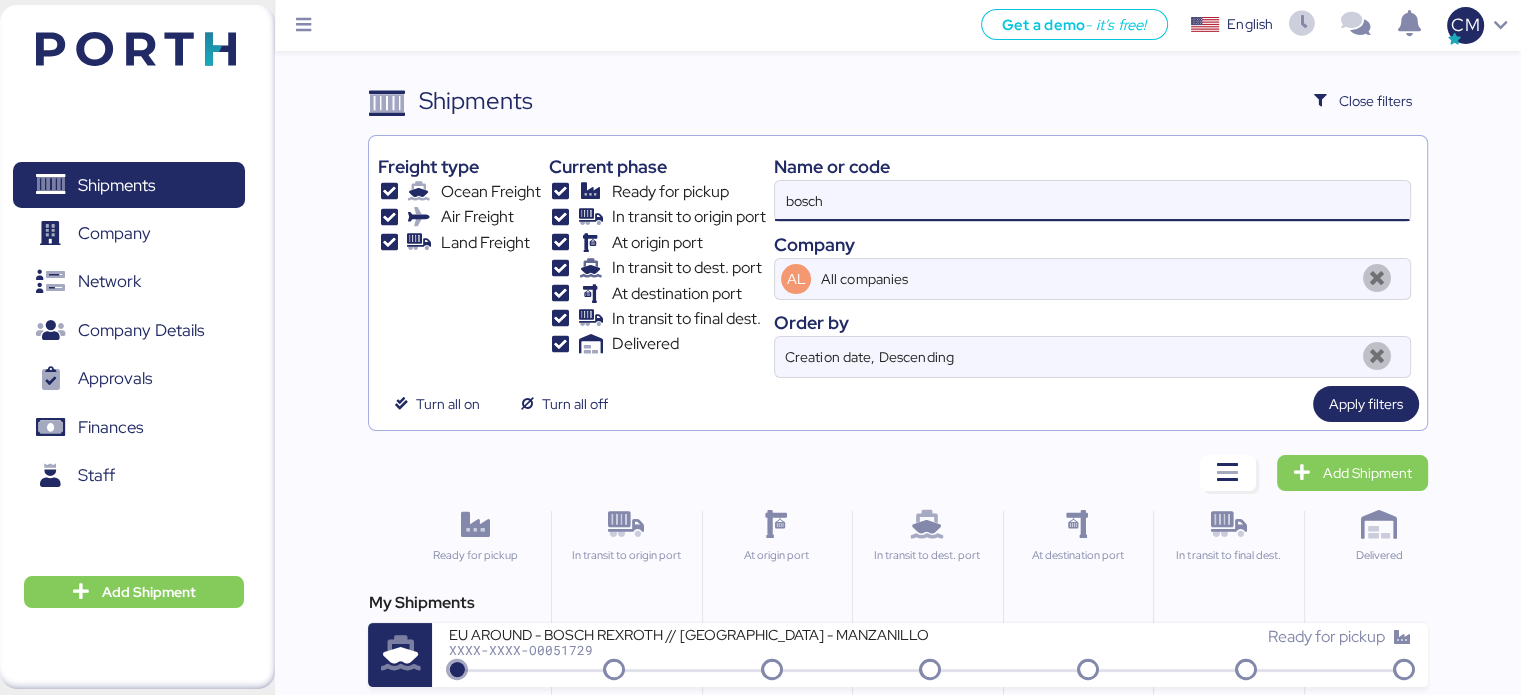 type on "}" 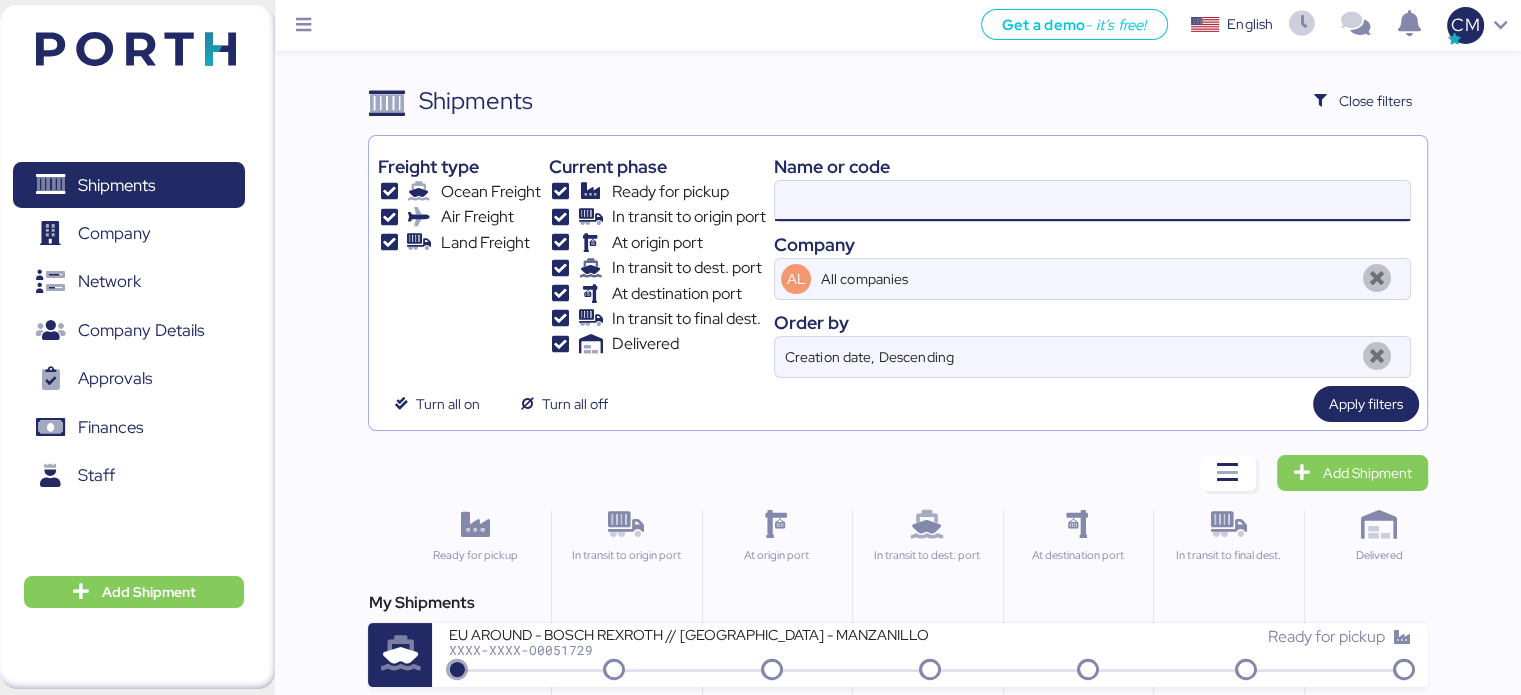 paste on "O0051603" 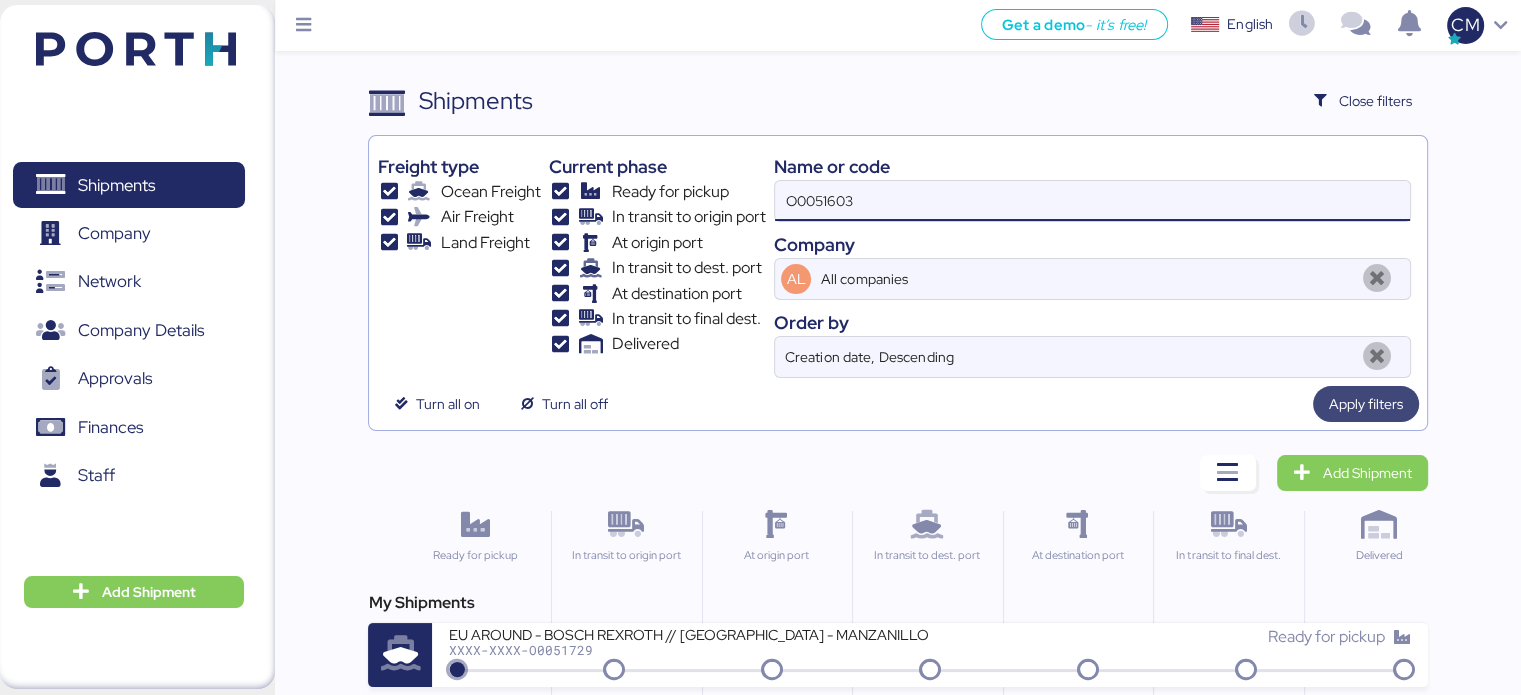 type on "O0051603" 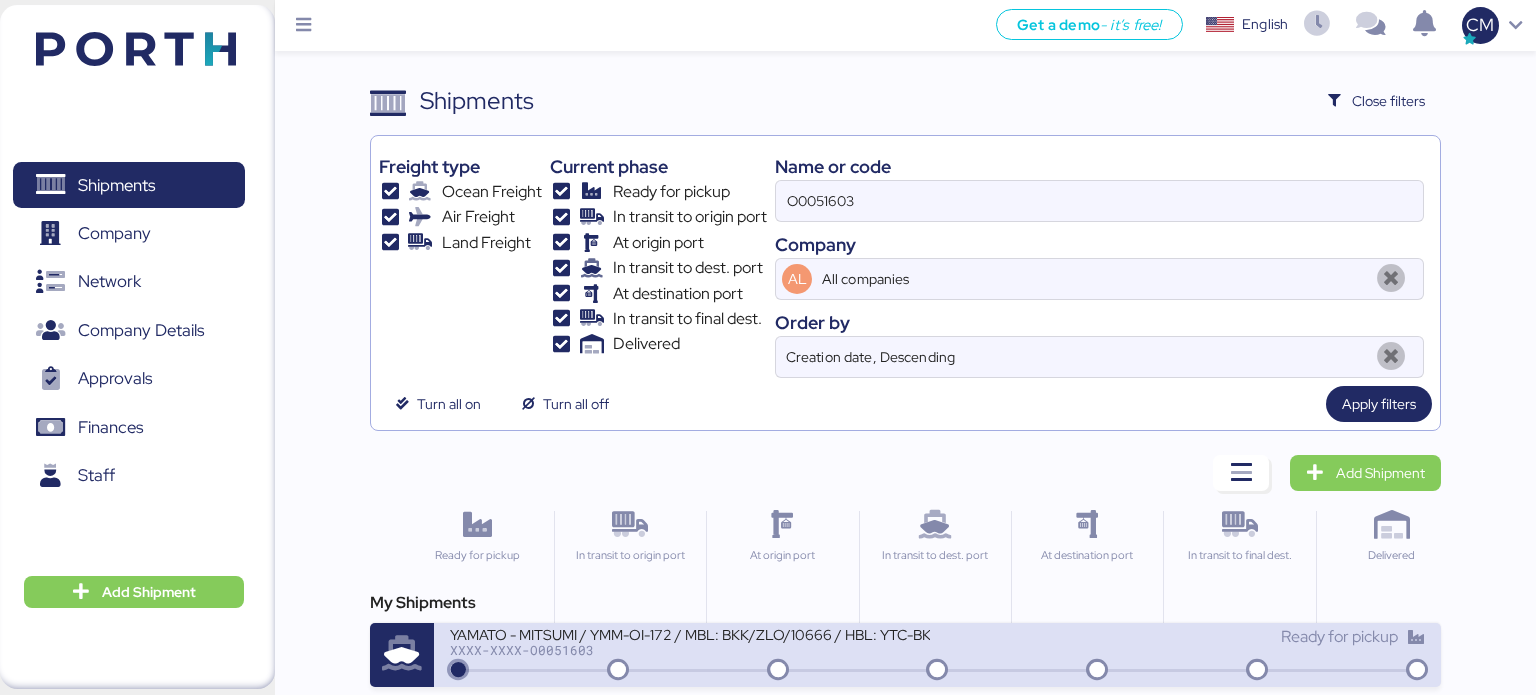 click on "YAMATO - MITSUMI / YMM-OI-172 / MBL: BKK/ZLO/10666 / HBL: YTC-BKK23887 / LCL" at bounding box center (690, 633) 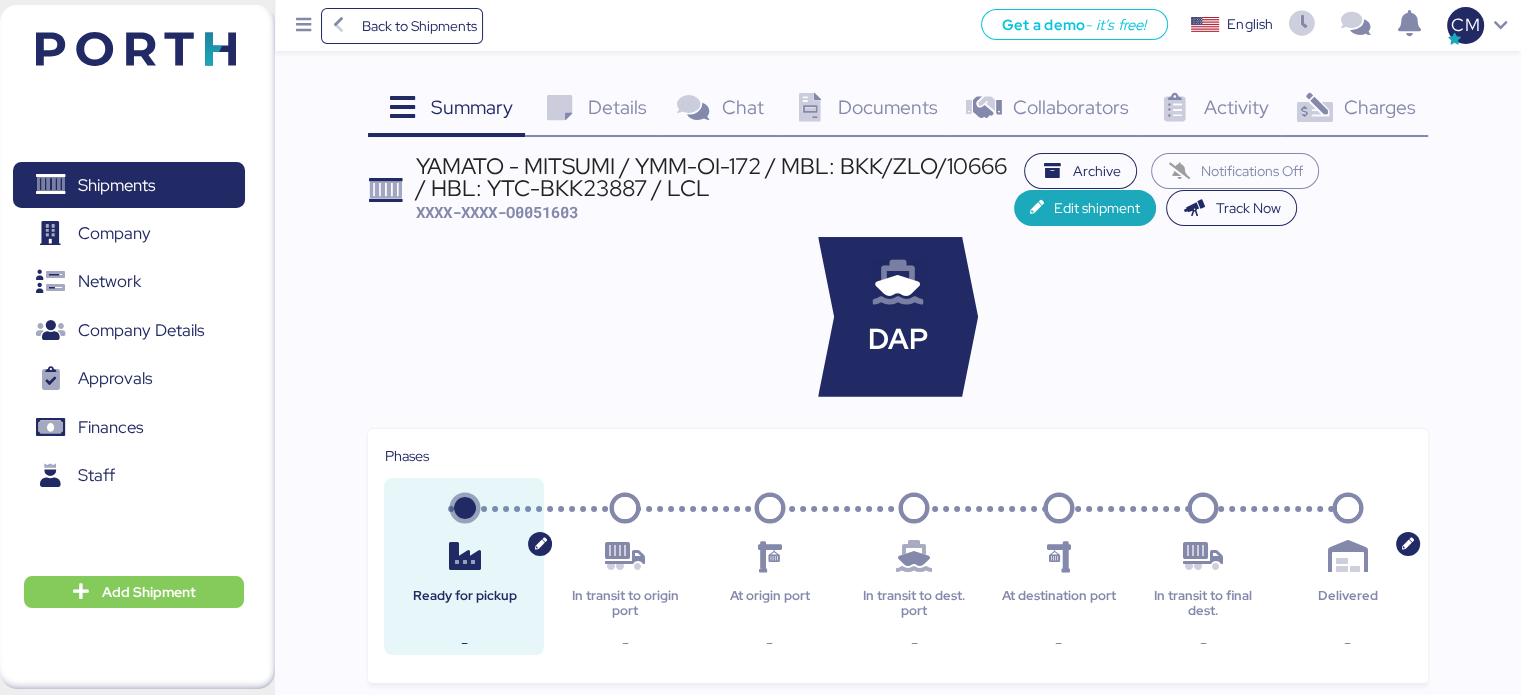 click on "Charges" at bounding box center (1379, 107) 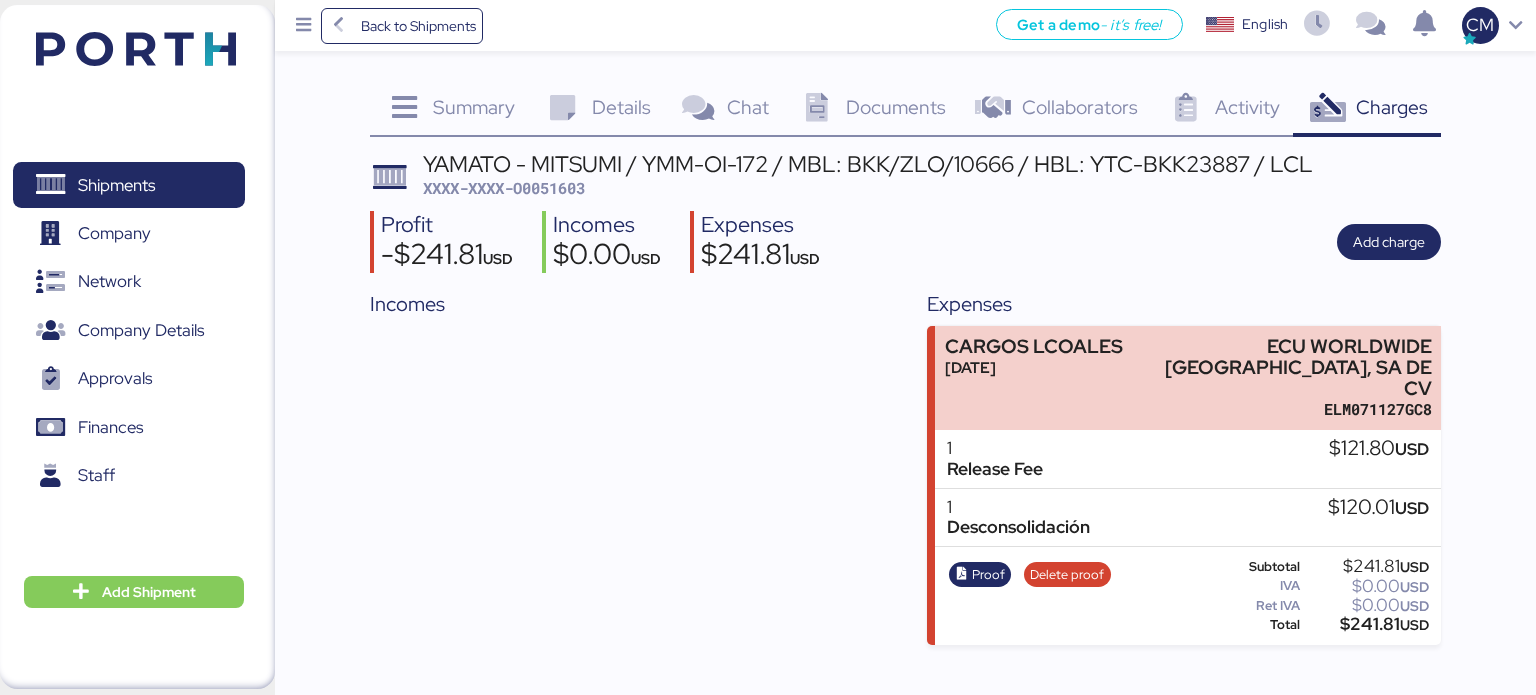 click on "Documents 0" at bounding box center (870, 110) 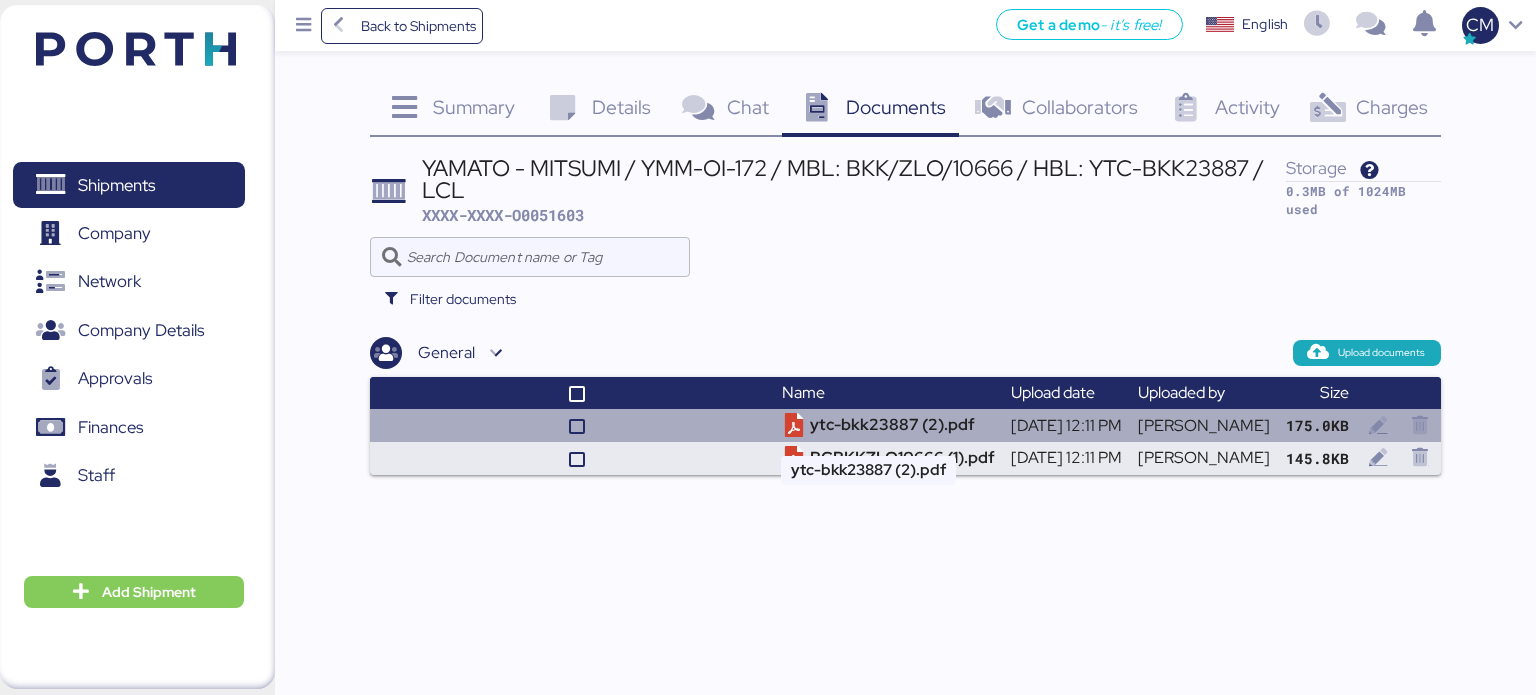 click on "ytc-bkk23887 (2).pdf" at bounding box center [888, 425] 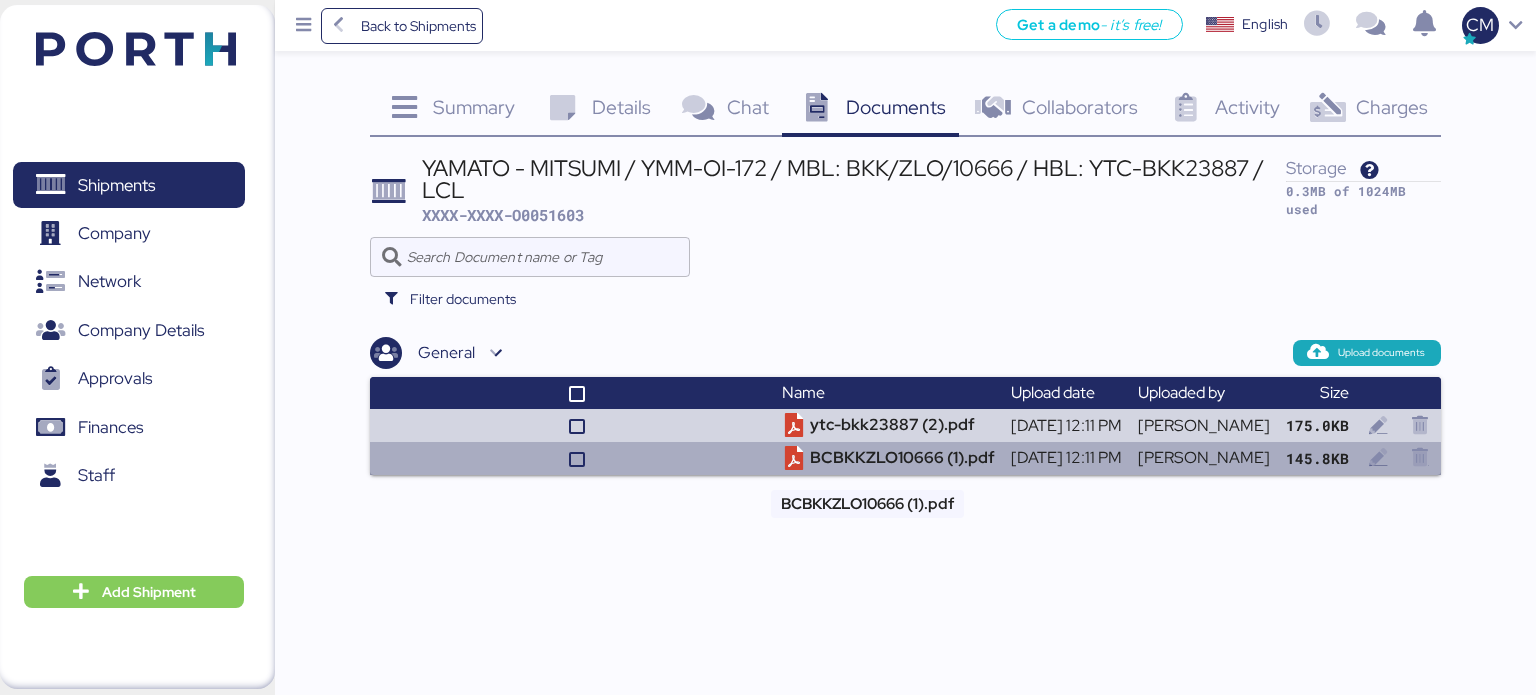 click on "BCBKKZLO10666 (1).pdf" at bounding box center (888, 458) 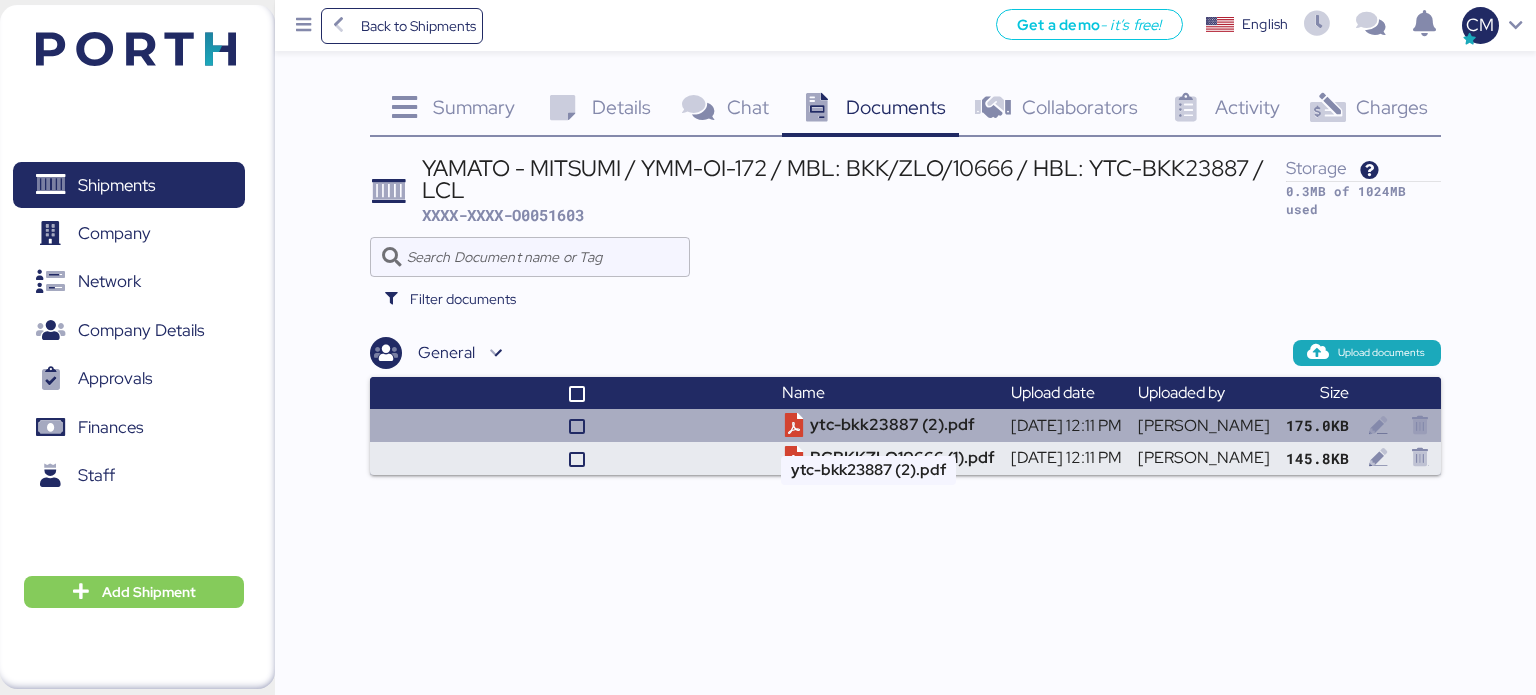 click on "ytc-bkk23887 (2).pdf" at bounding box center (888, 425) 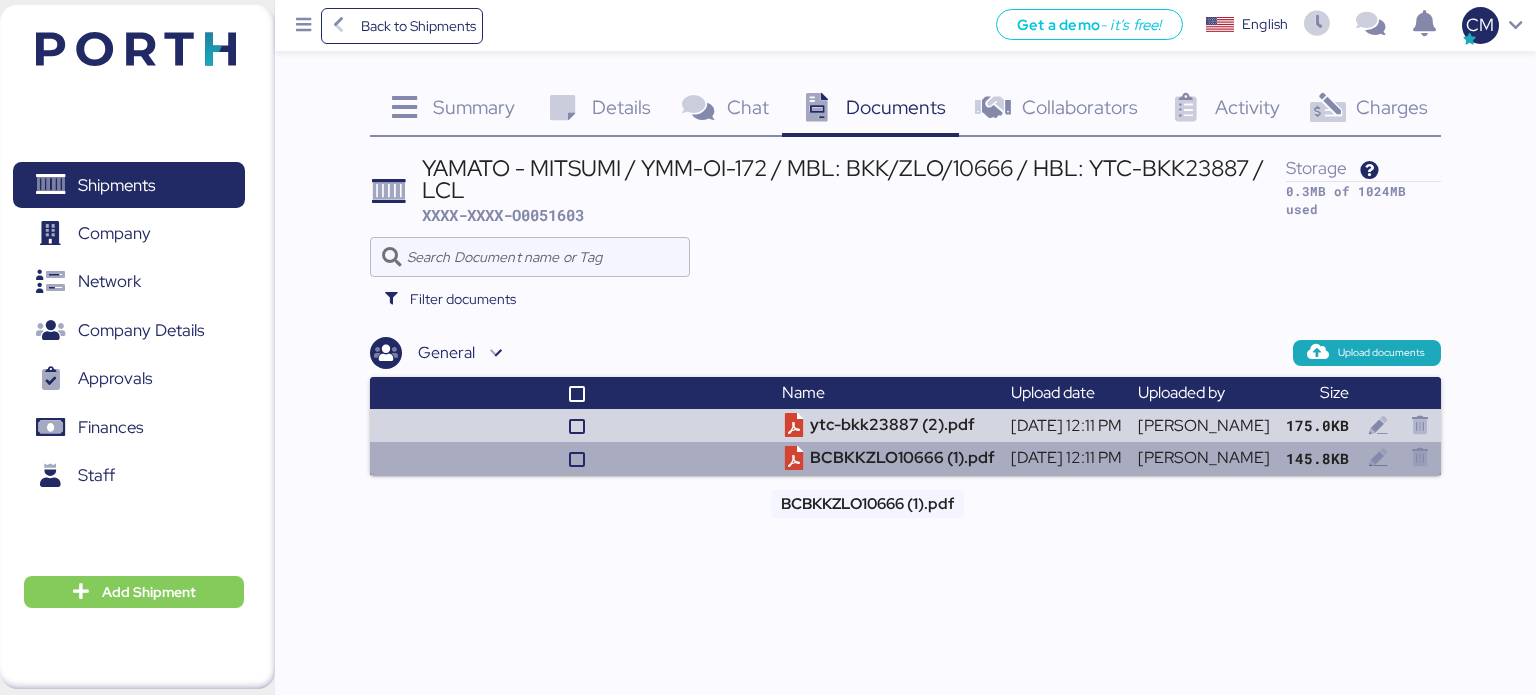 click on "BCBKKZLO10666 (1).pdf" at bounding box center [888, 458] 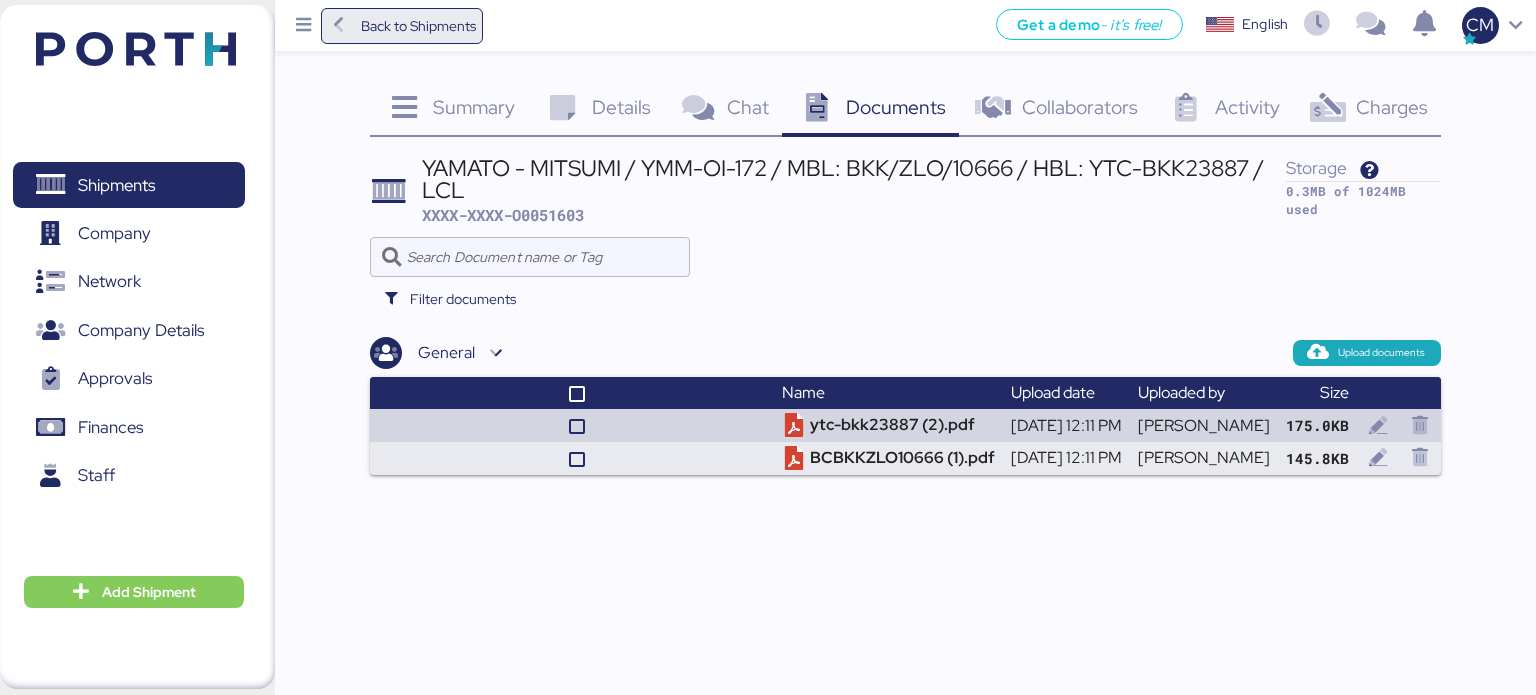 click on "Back to Shipments" at bounding box center (418, 26) 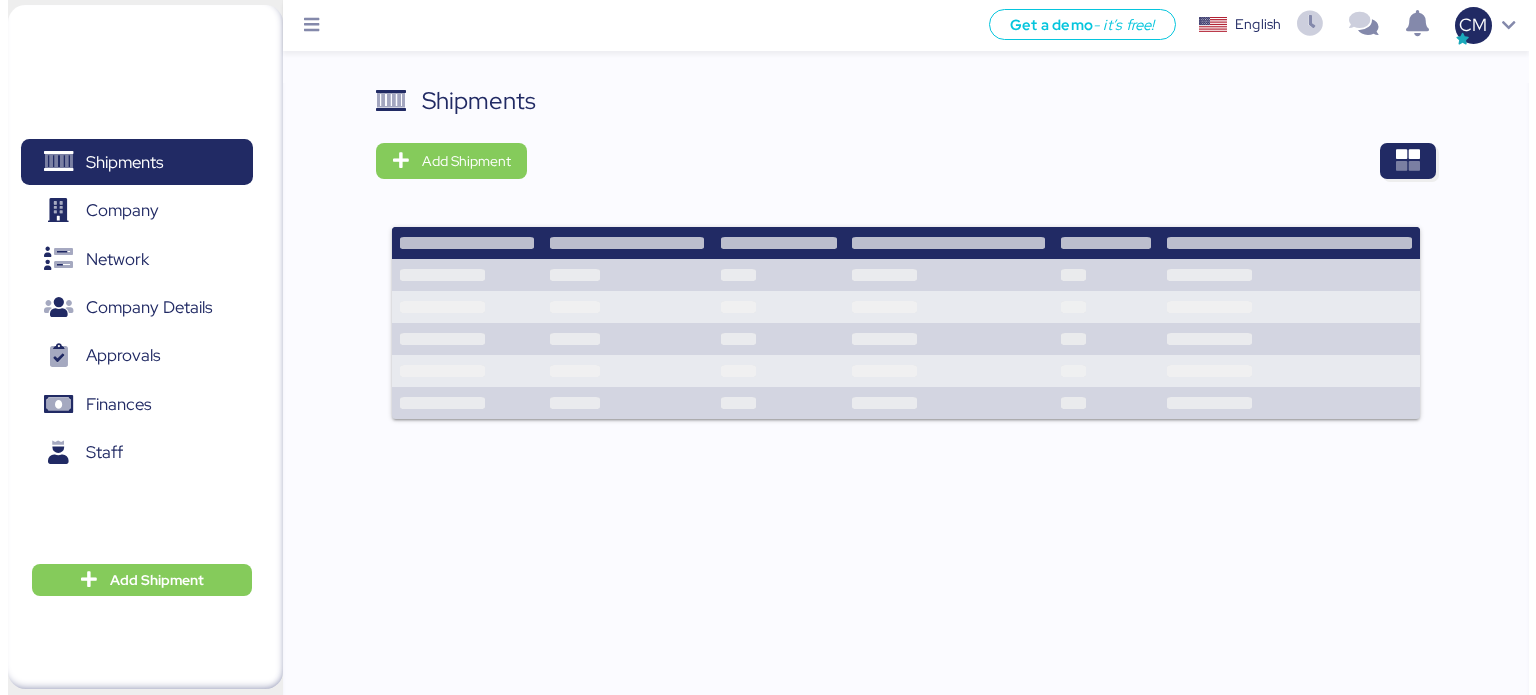 scroll, scrollTop: 0, scrollLeft: 0, axis: both 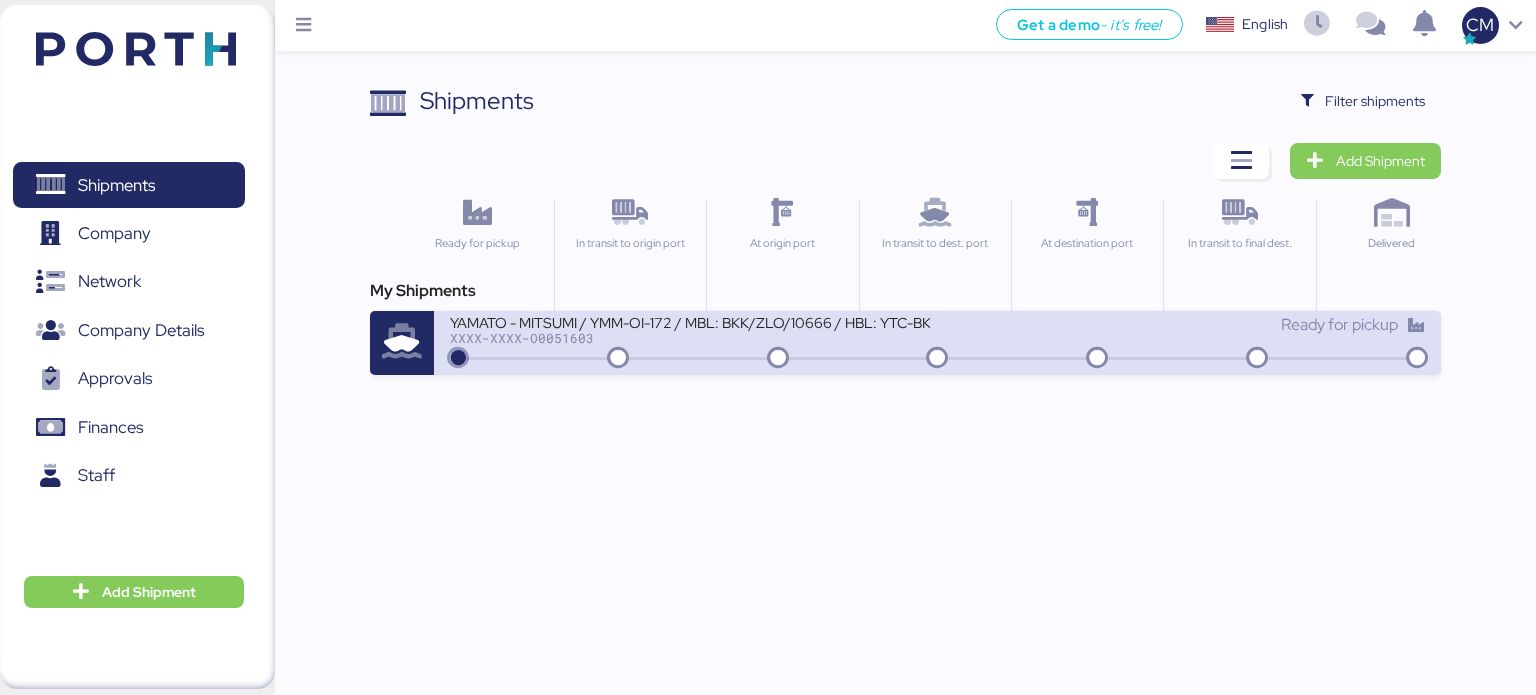 click on "YAMATO - MITSUMI / YMM-OI-172 / MBL: BKK/ZLO/10666 / HBL: YTC-BKK23887 / LCL" at bounding box center (690, 321) 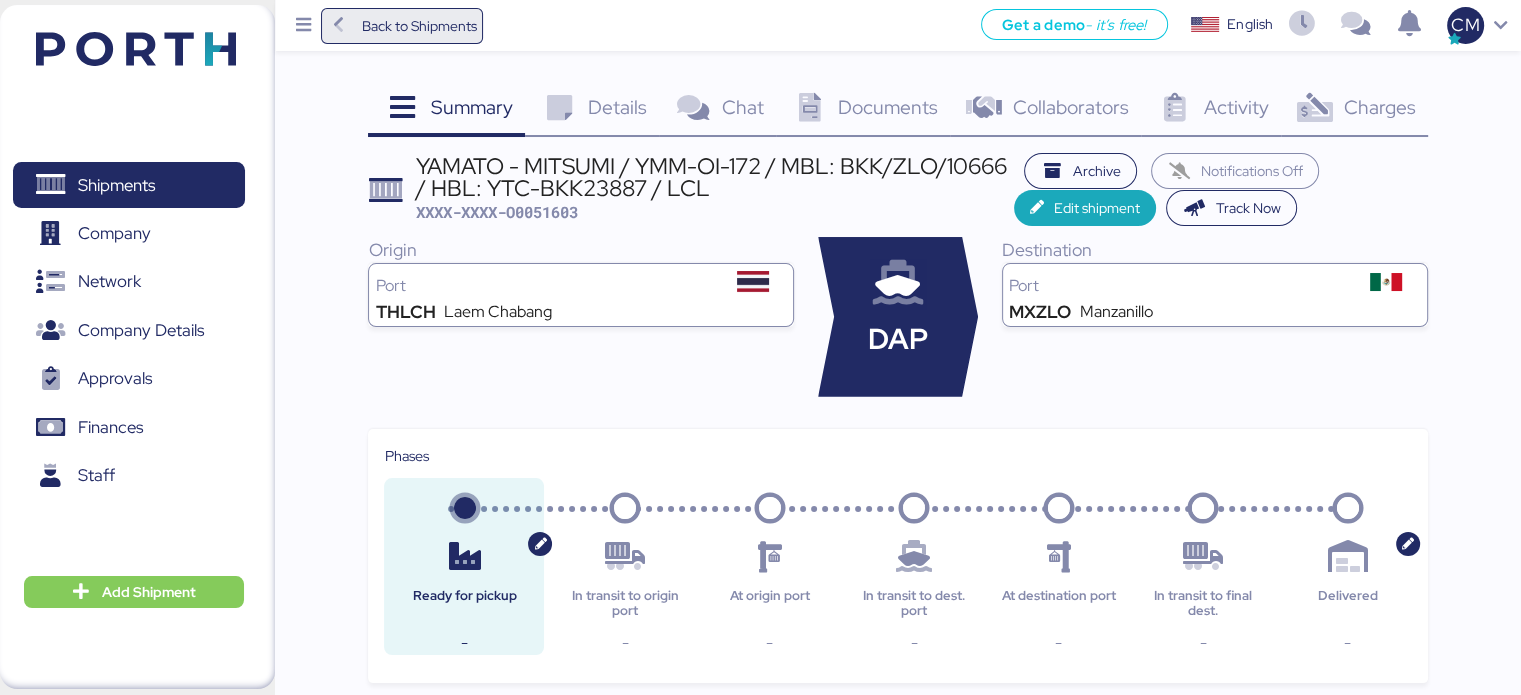 click on "Back to Shipments" at bounding box center [402, 26] 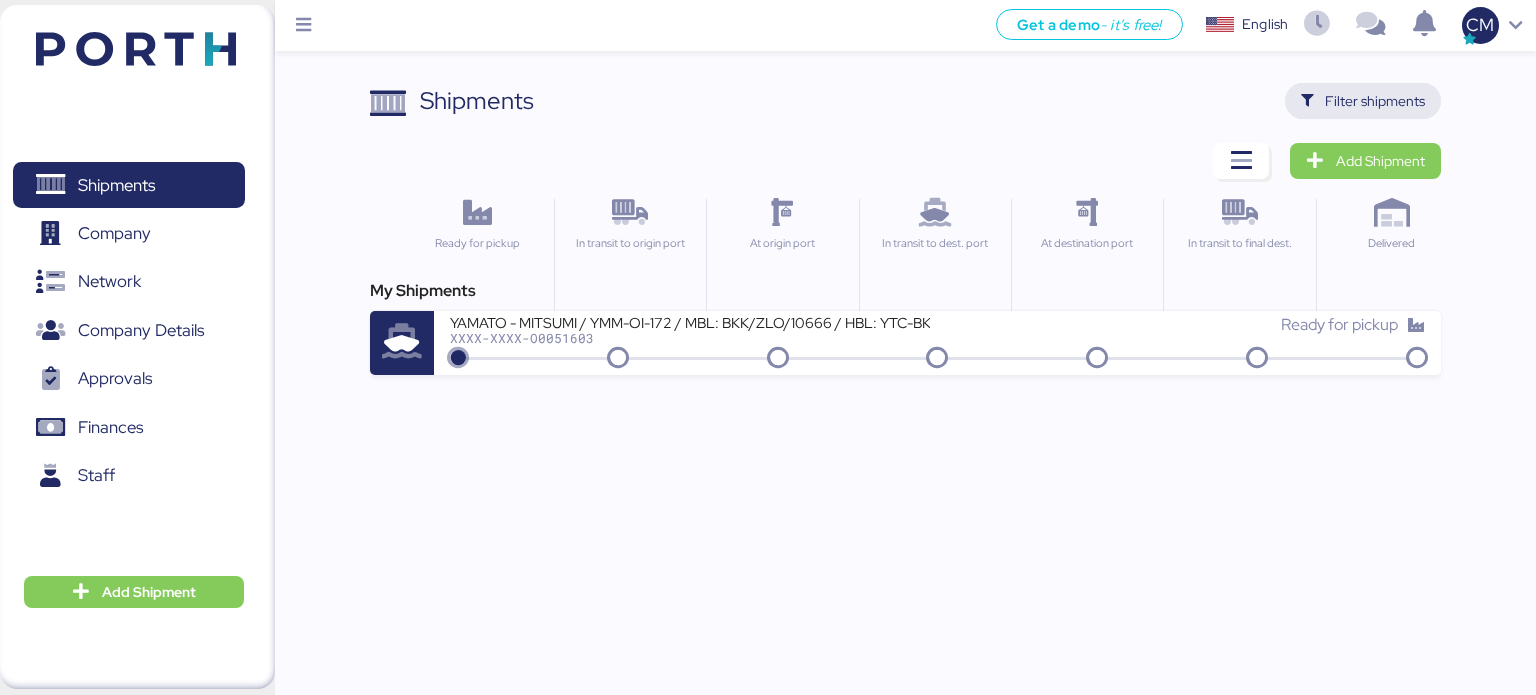 click at bounding box center (1307, 101) 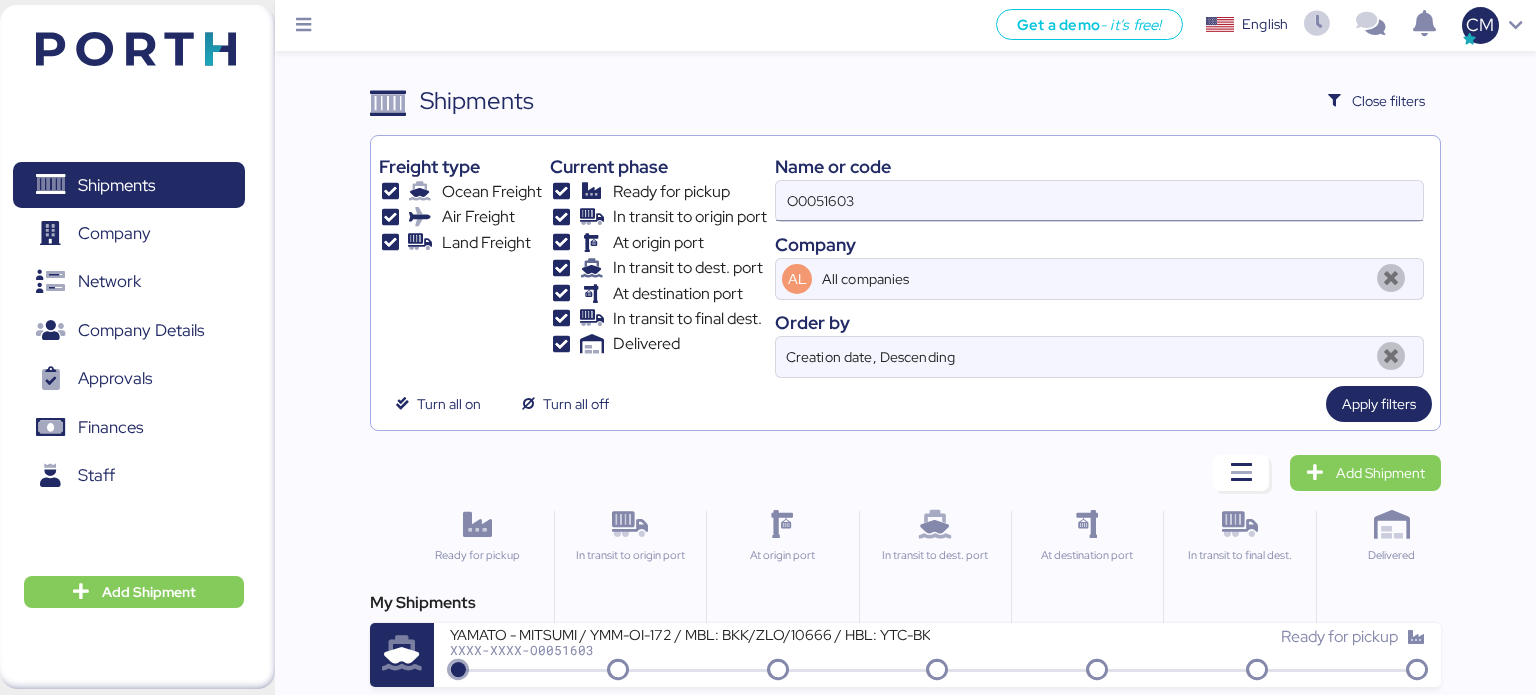 click on "O0051603" at bounding box center [1099, 201] 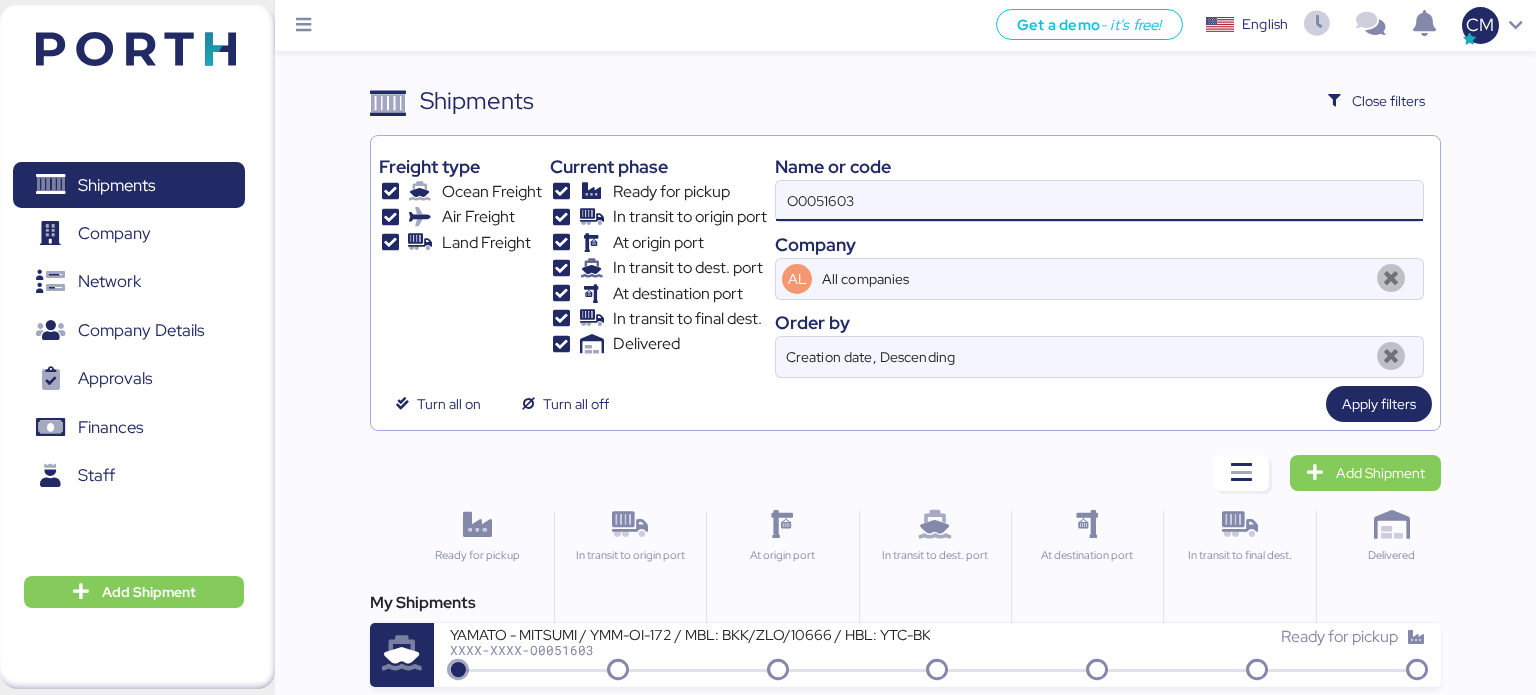 click on "O0051603" at bounding box center [1099, 201] 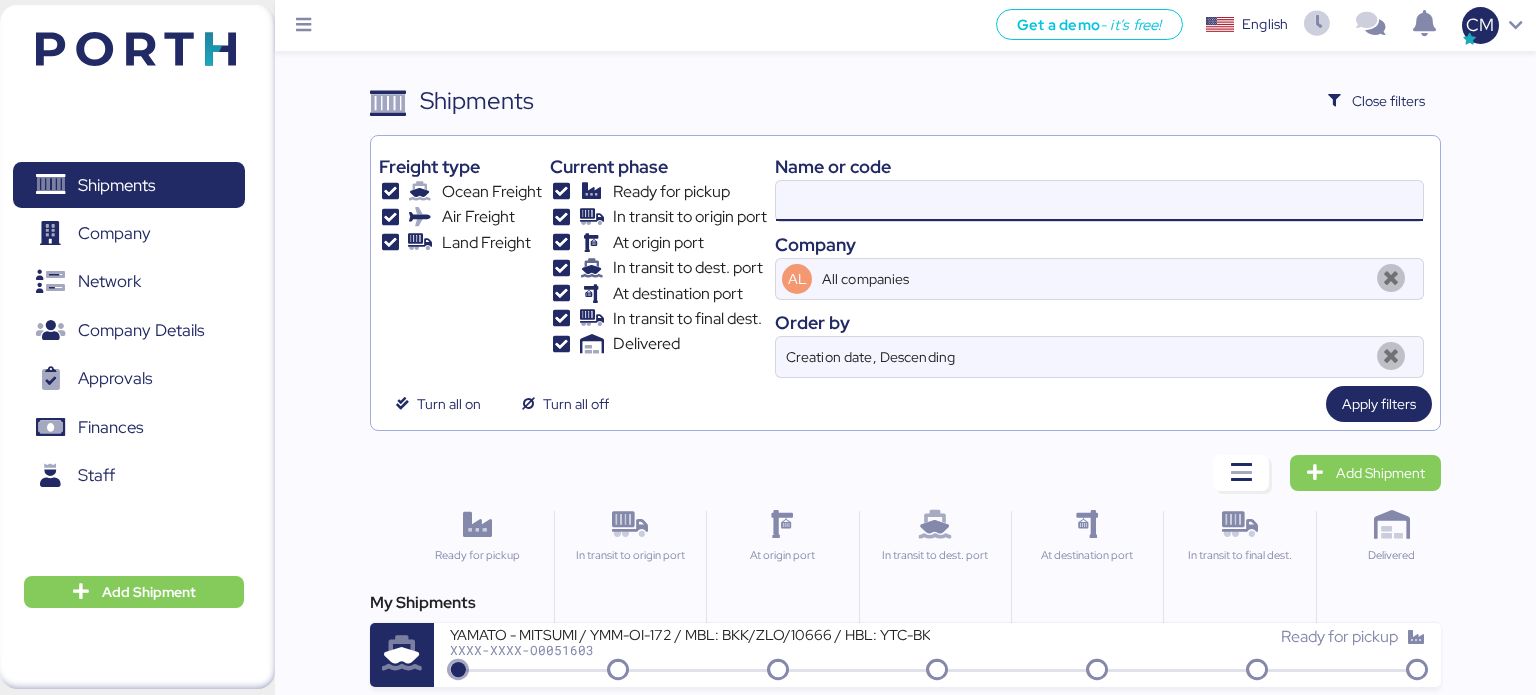 paste on "O0051821" 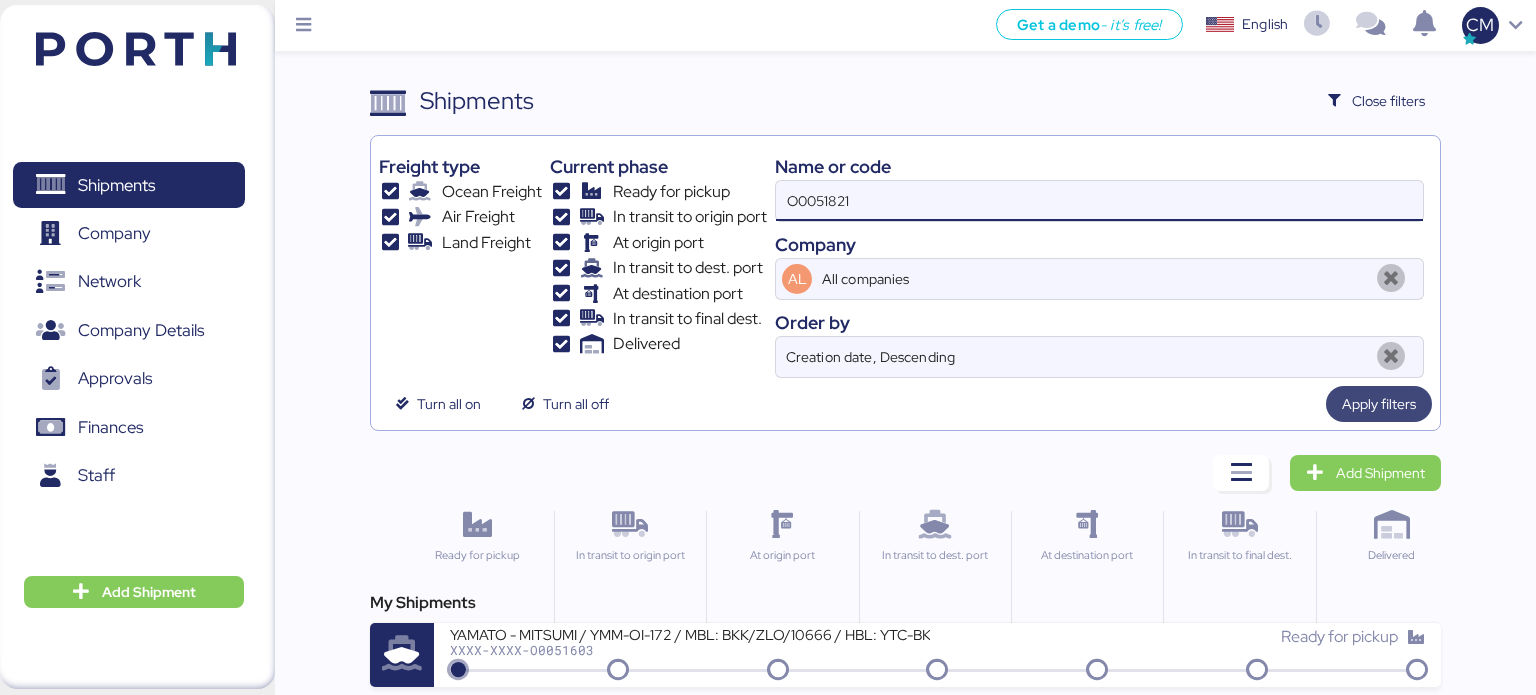 type on "O0051821" 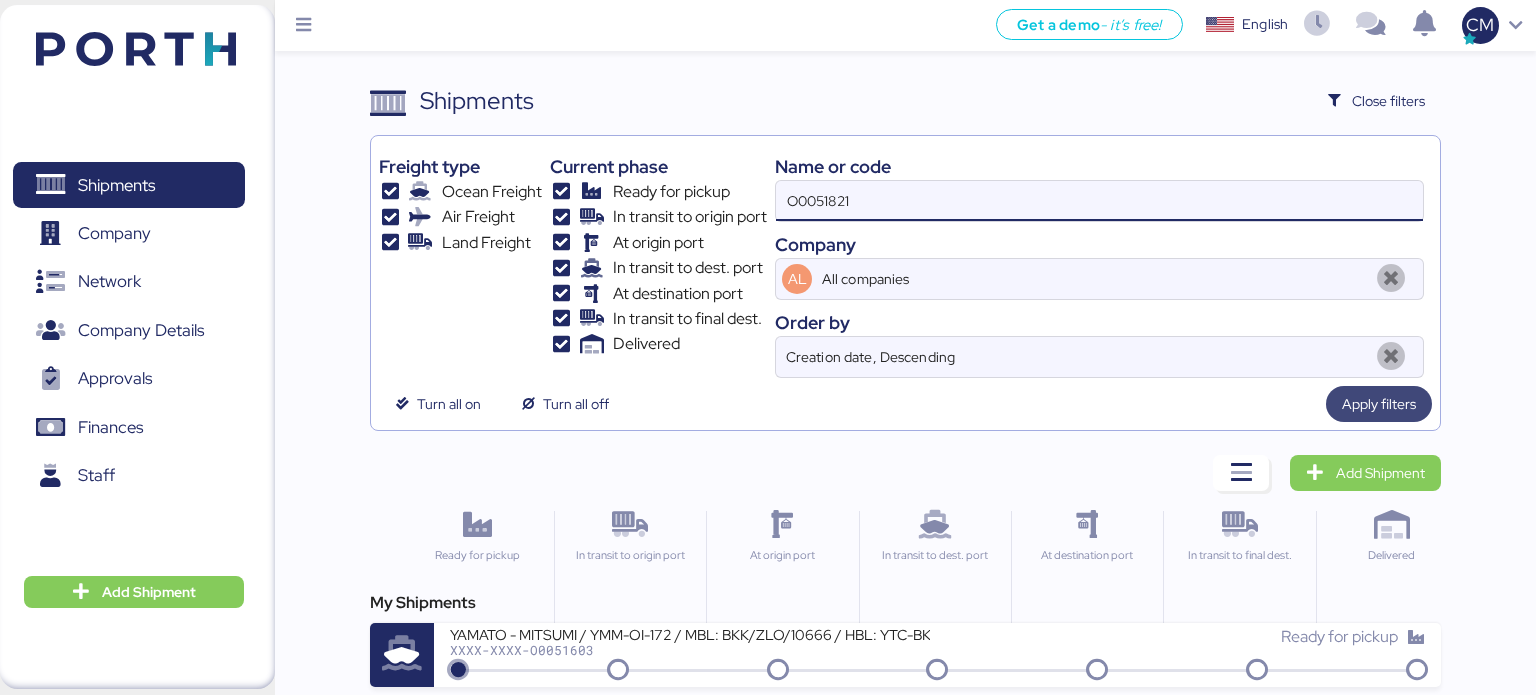 click on "Apply filters" at bounding box center (1379, 404) 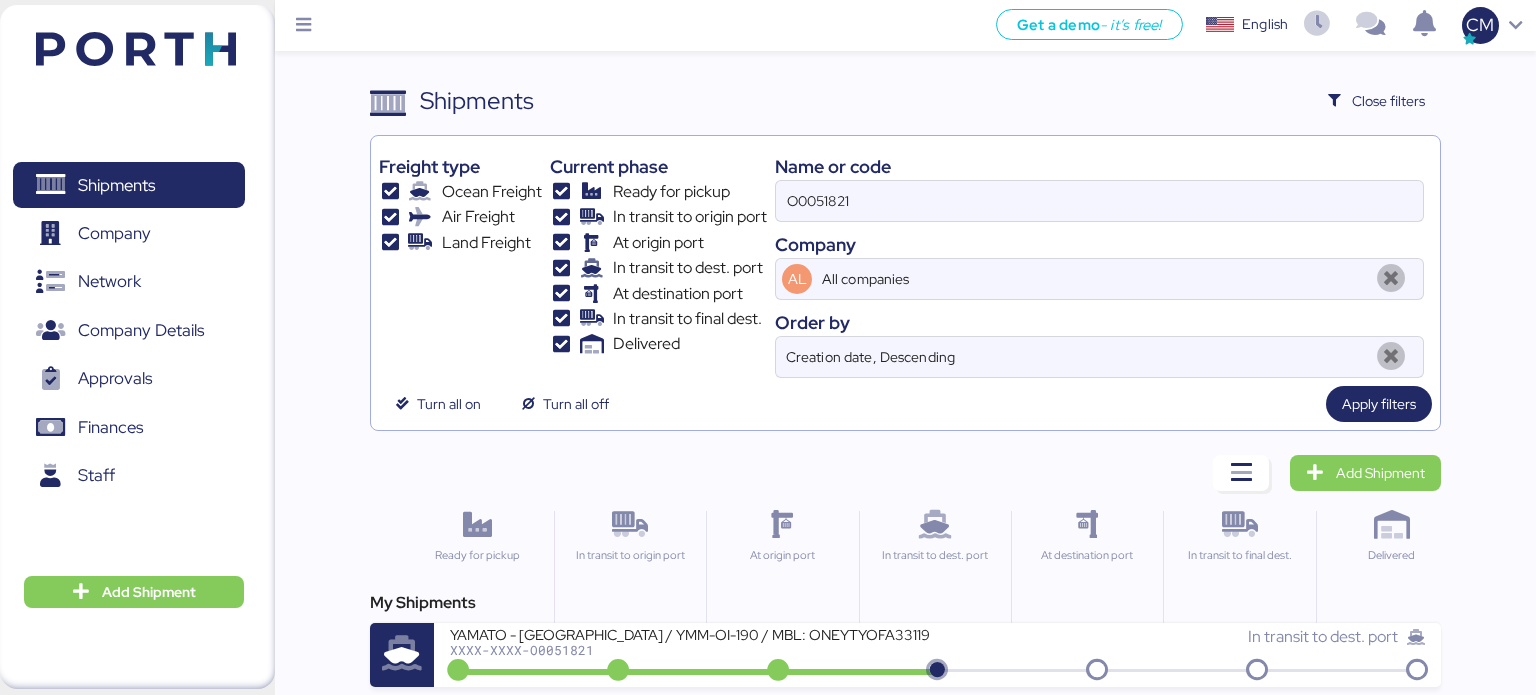 click on "My Shipments YAMATO - COLEGIO DE MEXICO / YMM-OI-190 / MBL: ONEYTYOFA33119800 / HBL: YTJOSA012672 / FCL XXXX-XXXX-O0051821 In transit to dest. port" at bounding box center [906, 639] 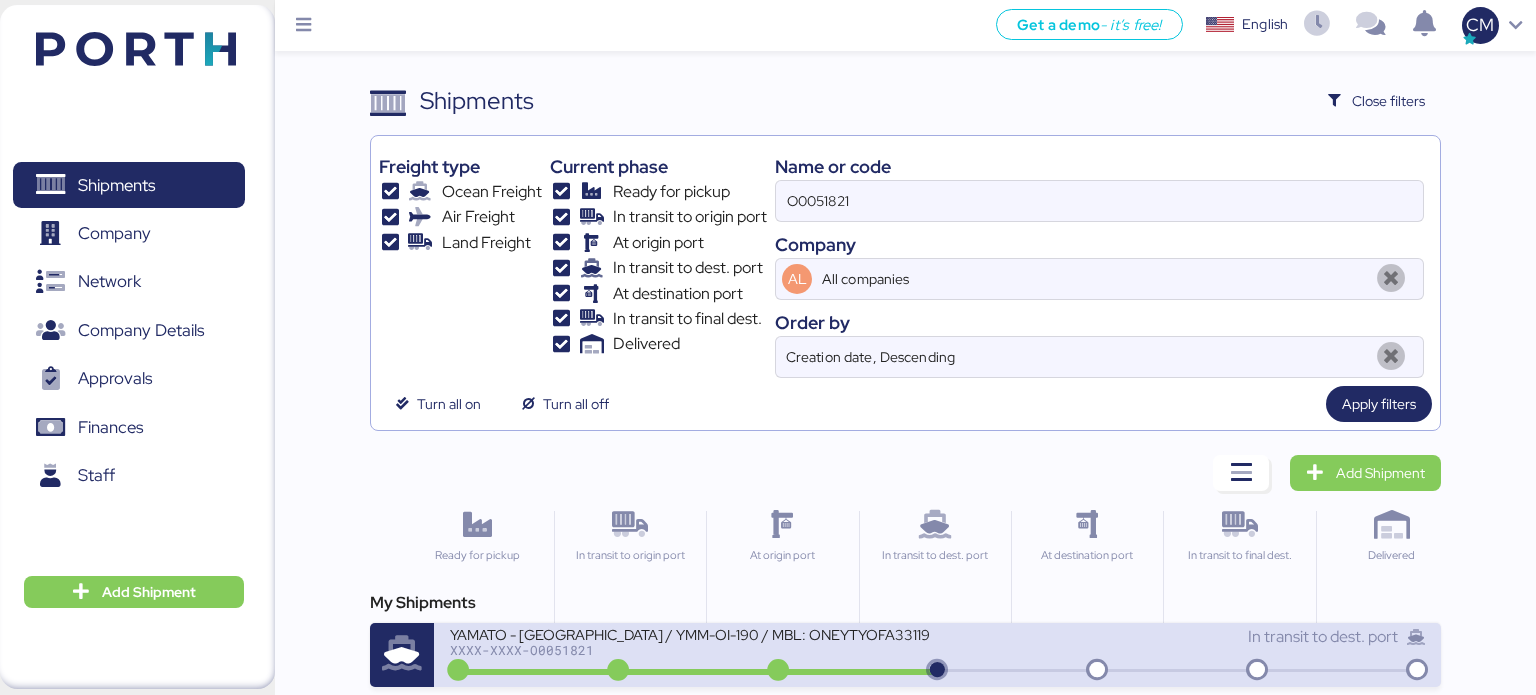 click on "YAMATO - COLEGIO DE MEXICO / YMM-OI-190 / MBL: ONEYTYOFA33119800 / HBL: YTJOSA012672 / FCL" at bounding box center (690, 633) 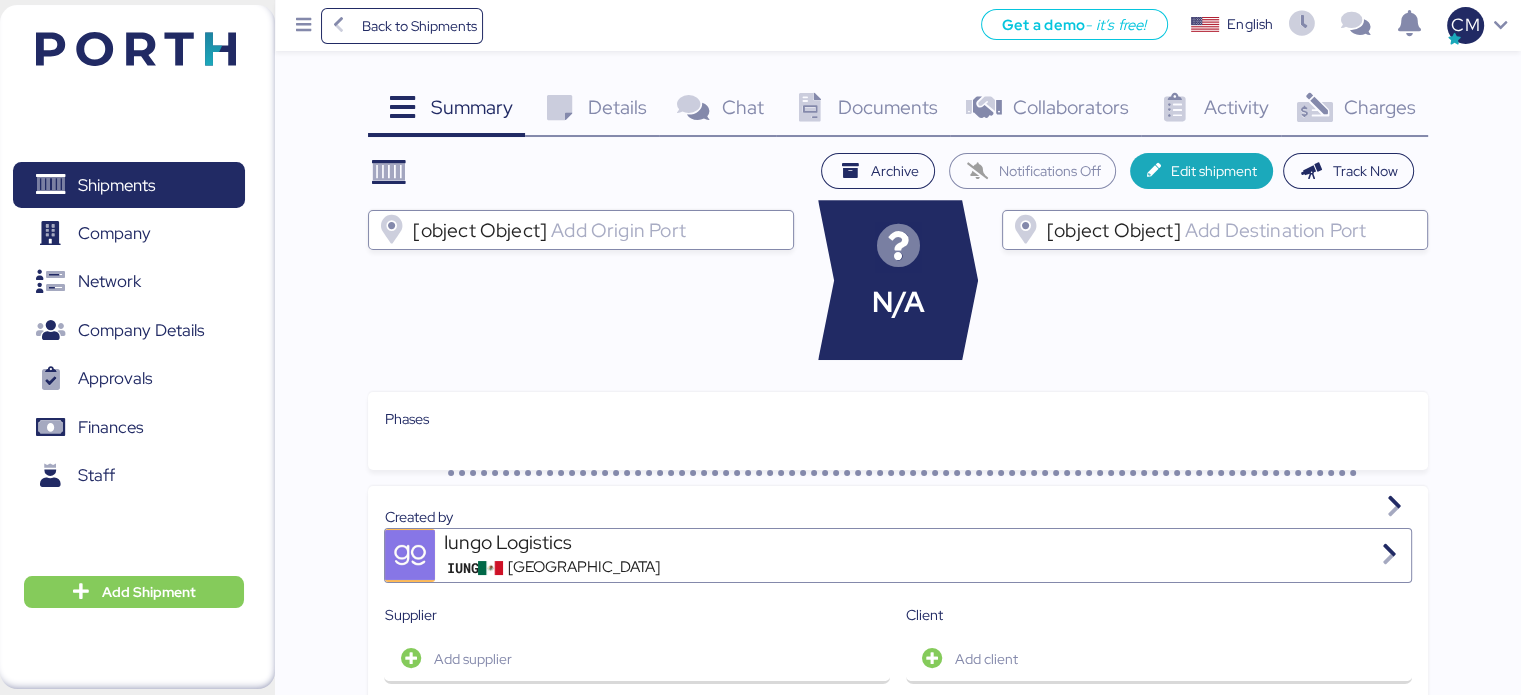 click on "Charges 0" at bounding box center [1354, 110] 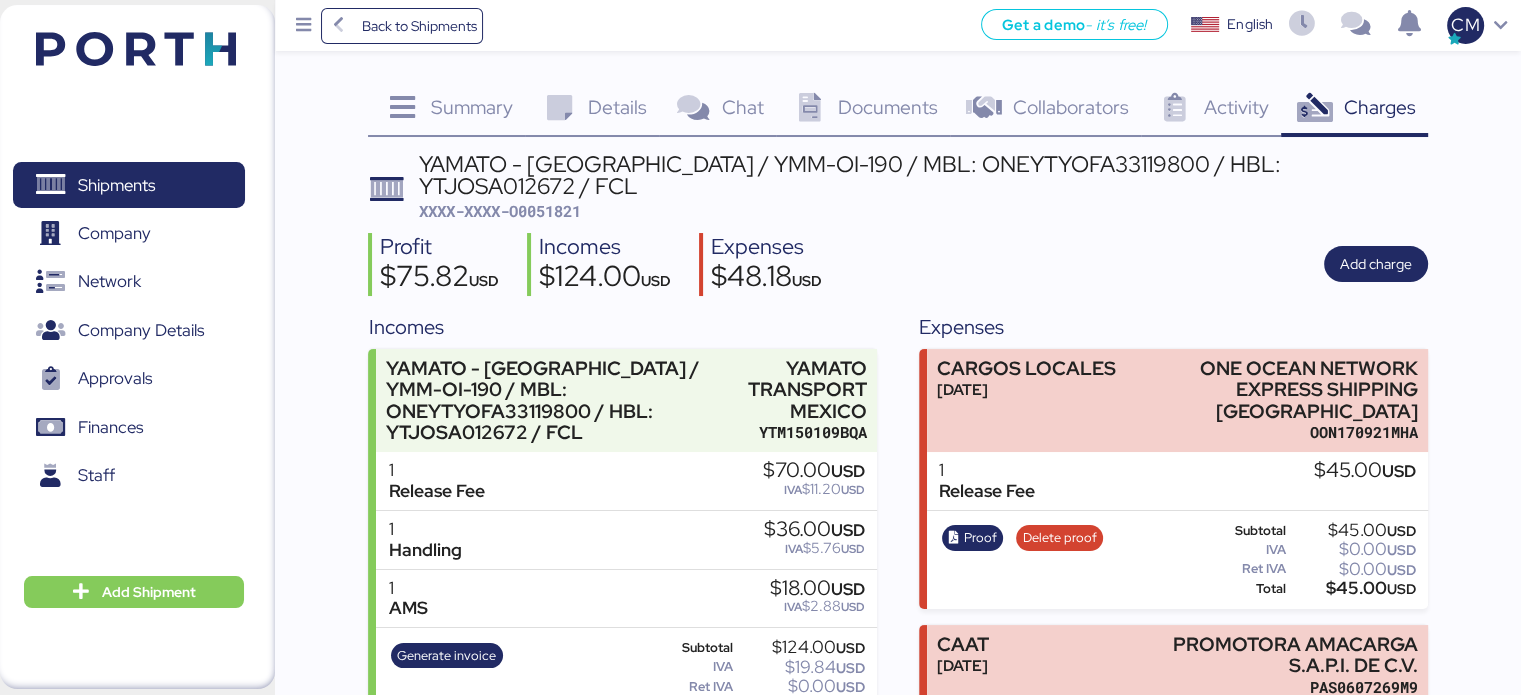click on "Documents" at bounding box center [888, 107] 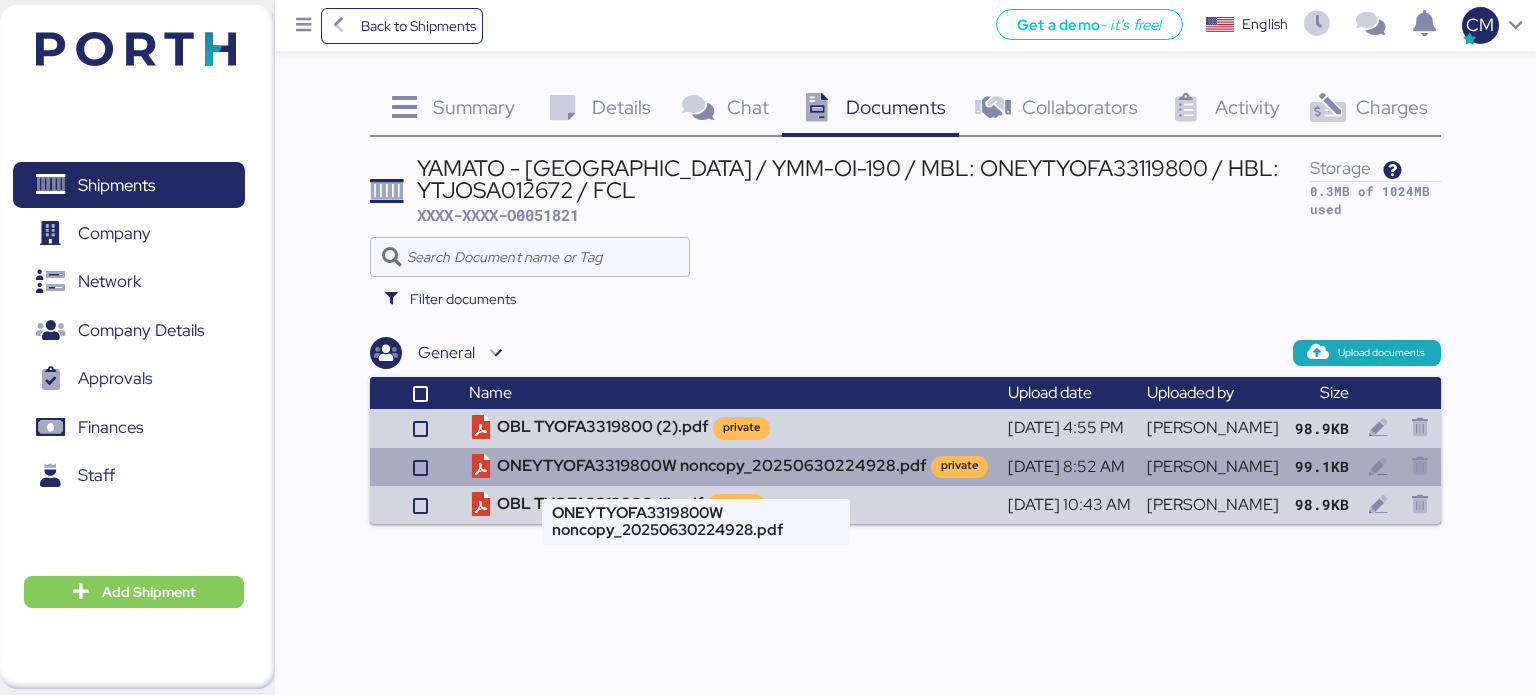 click on "ONEYTYOFA3319800W noncopy_20250630224928.pdf
private" at bounding box center [730, 467] 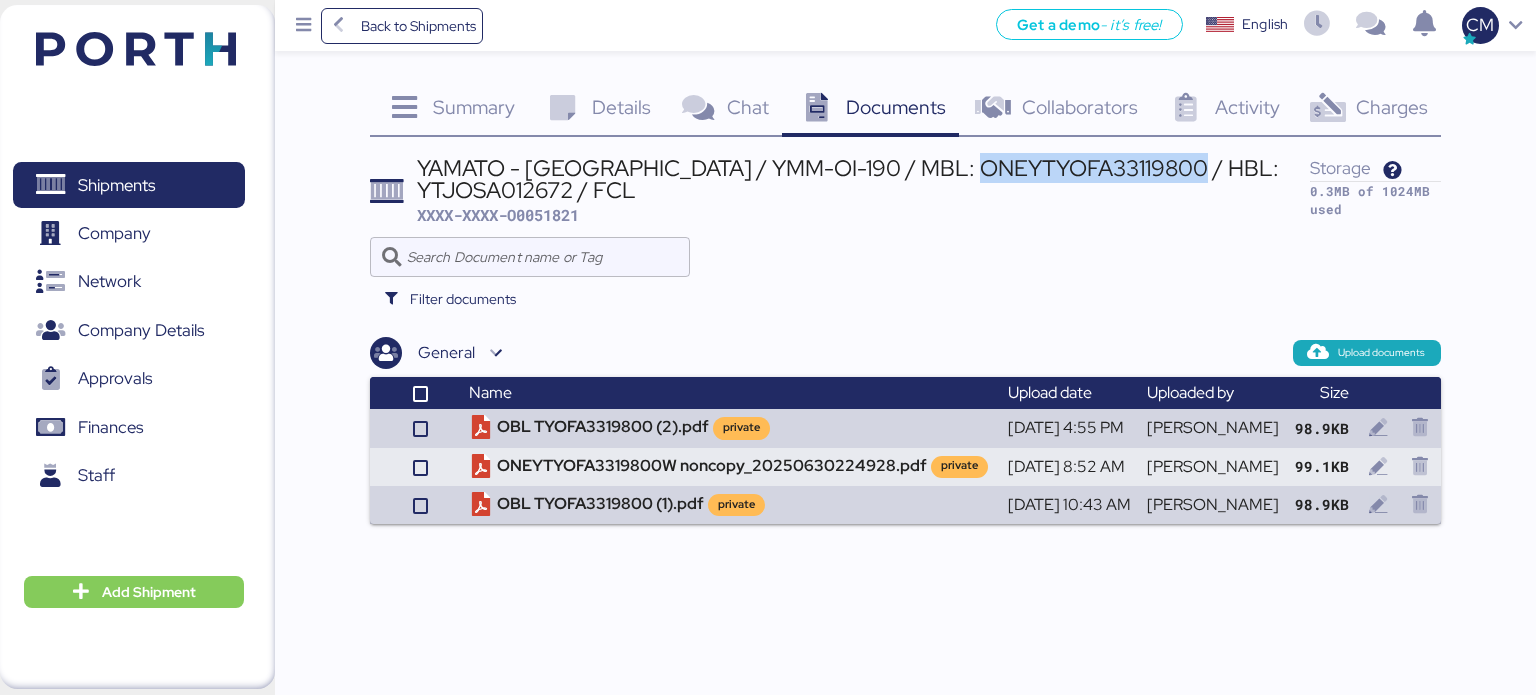drag, startPoint x: 984, startPoint y: 169, endPoint x: 1211, endPoint y: 162, distance: 227.10791 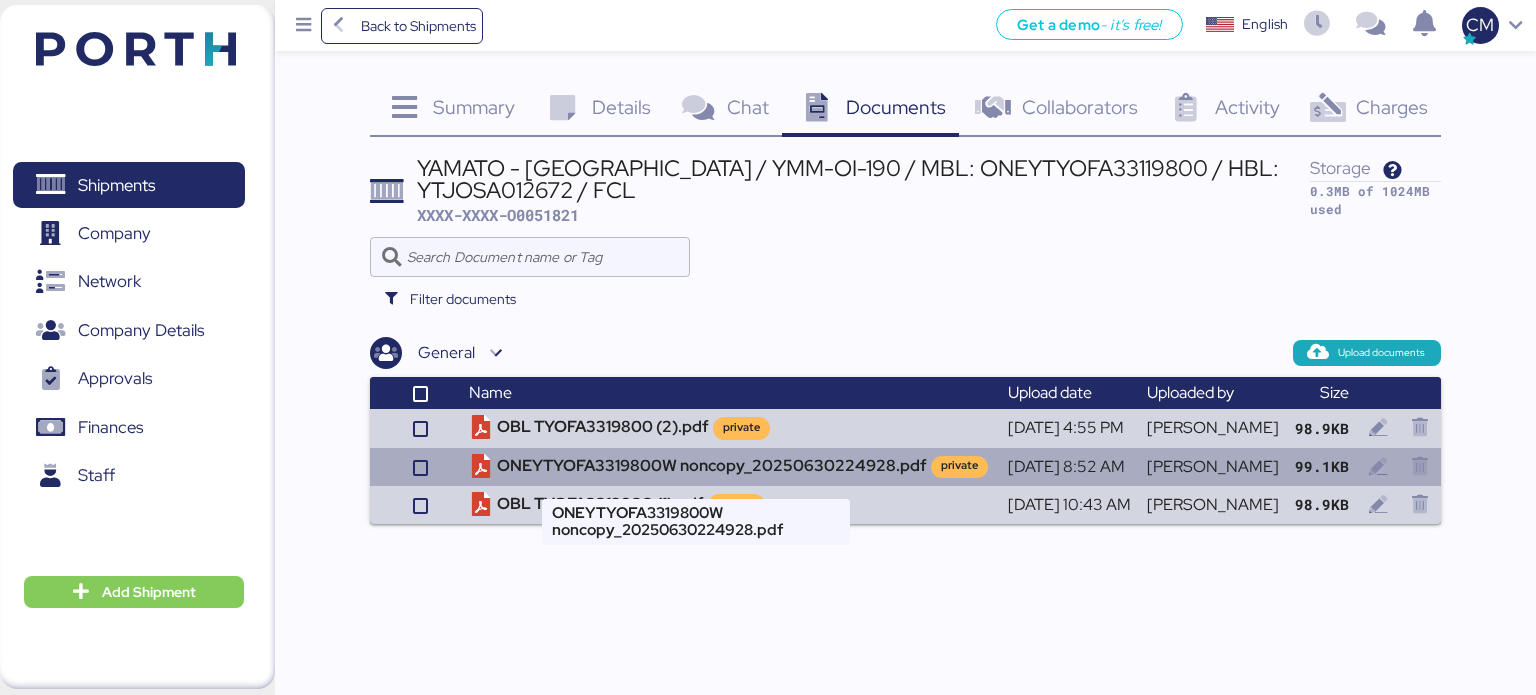 click on "ONEYTYOFA3319800W noncopy_20250630224928.pdf
private" at bounding box center [730, 467] 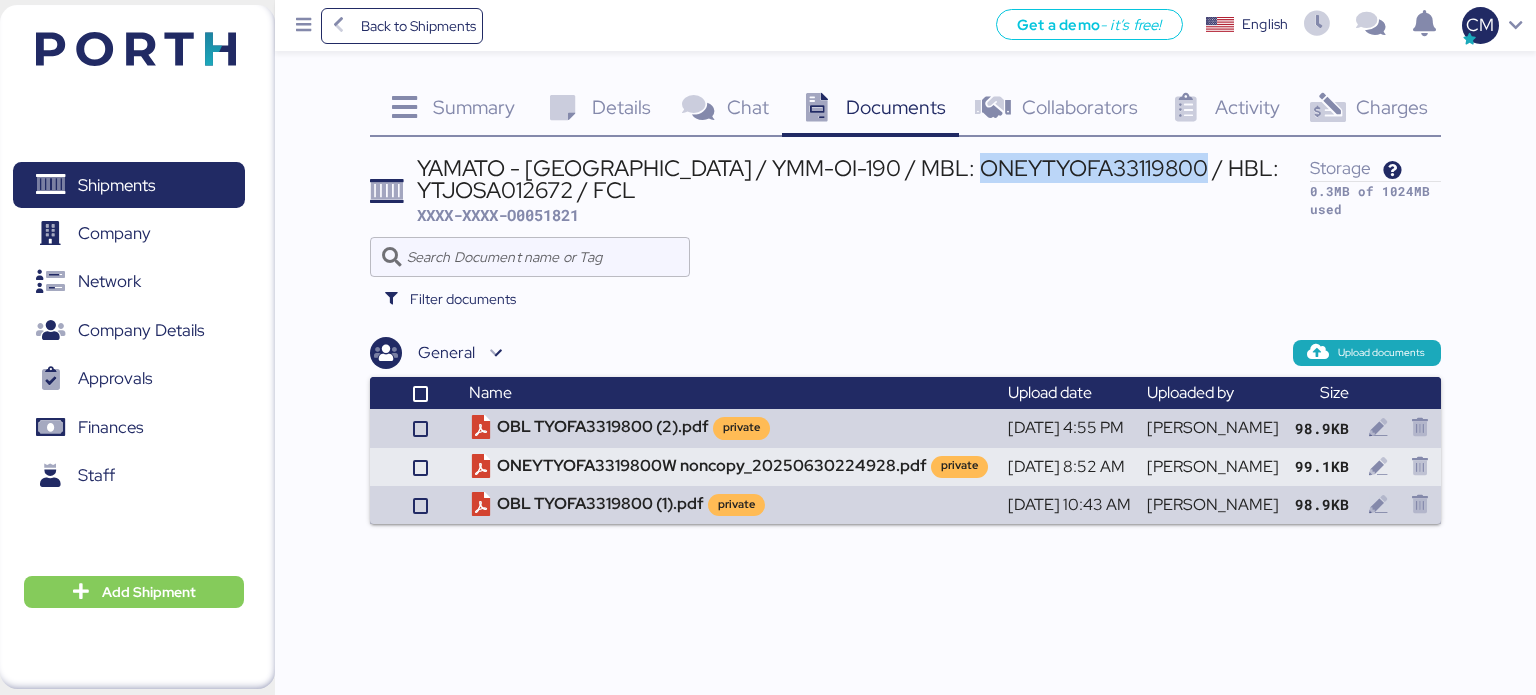 drag, startPoint x: 978, startPoint y: 172, endPoint x: 1204, endPoint y: 165, distance: 226.10838 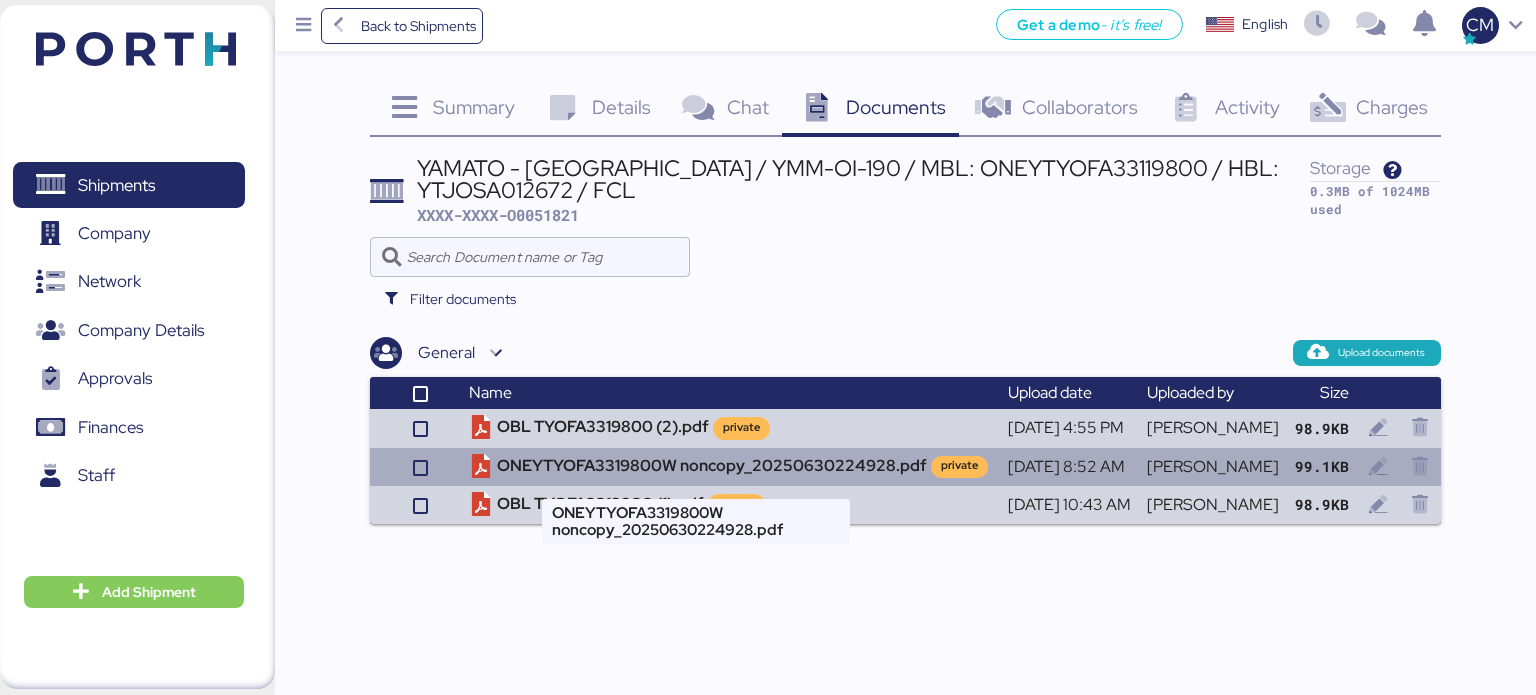 click on "ONEYTYOFA3319800W noncopy_20250630224928.pdf
private" at bounding box center [730, 467] 